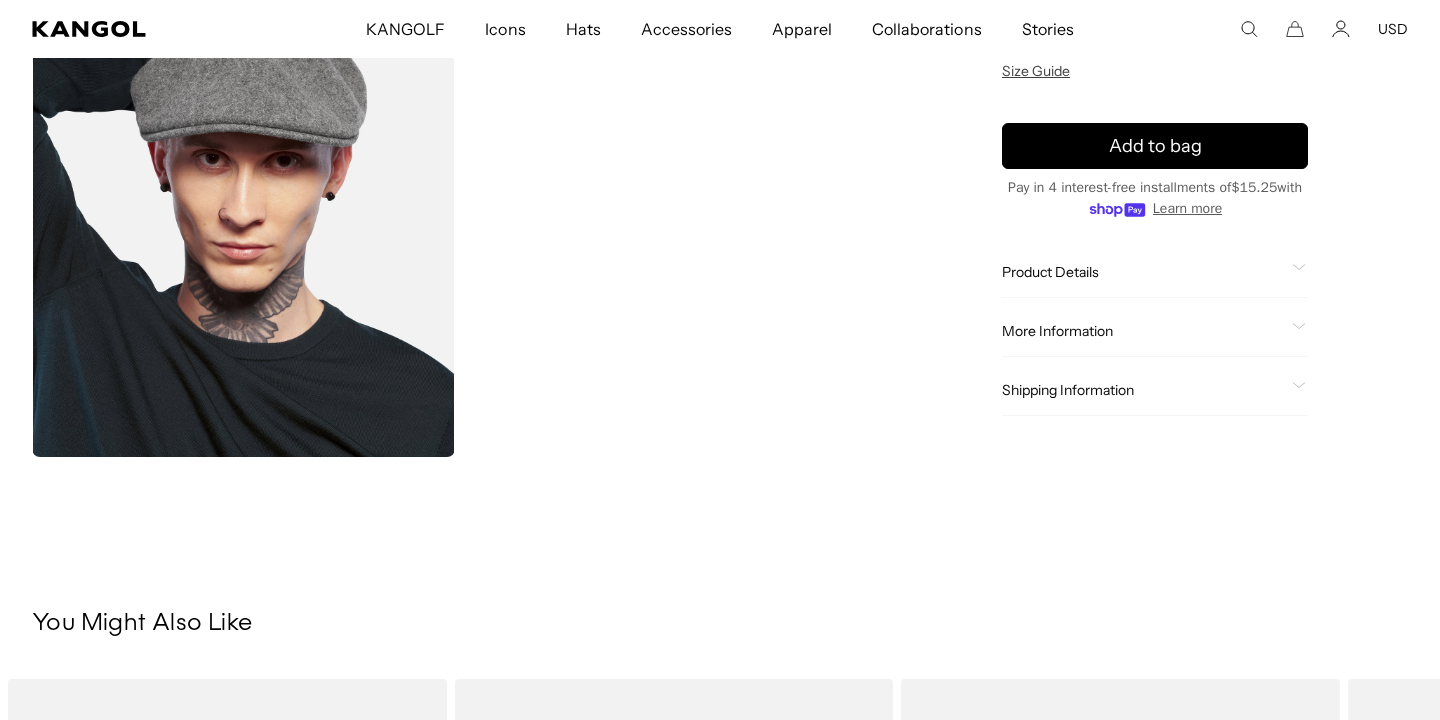 scroll, scrollTop: 738, scrollLeft: 0, axis: vertical 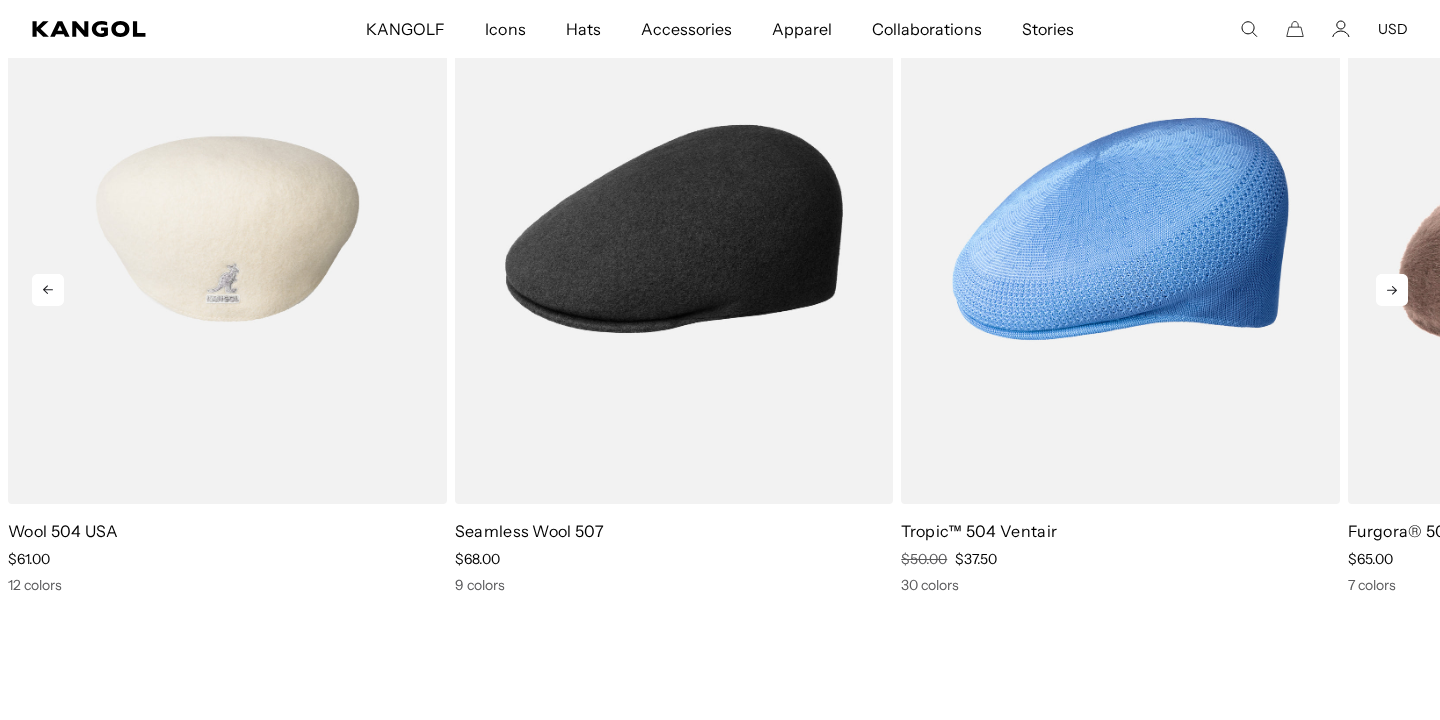 click at bounding box center (227, 229) 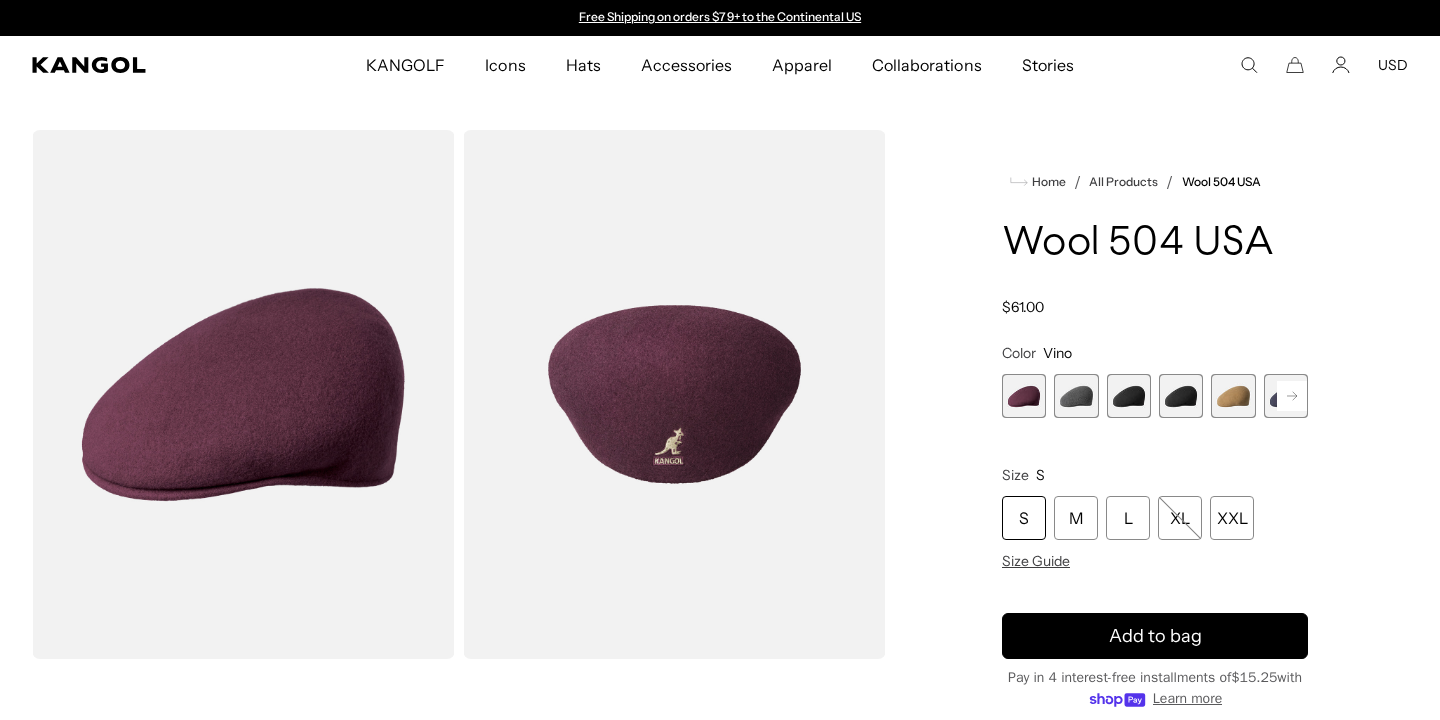 scroll, scrollTop: 0, scrollLeft: 0, axis: both 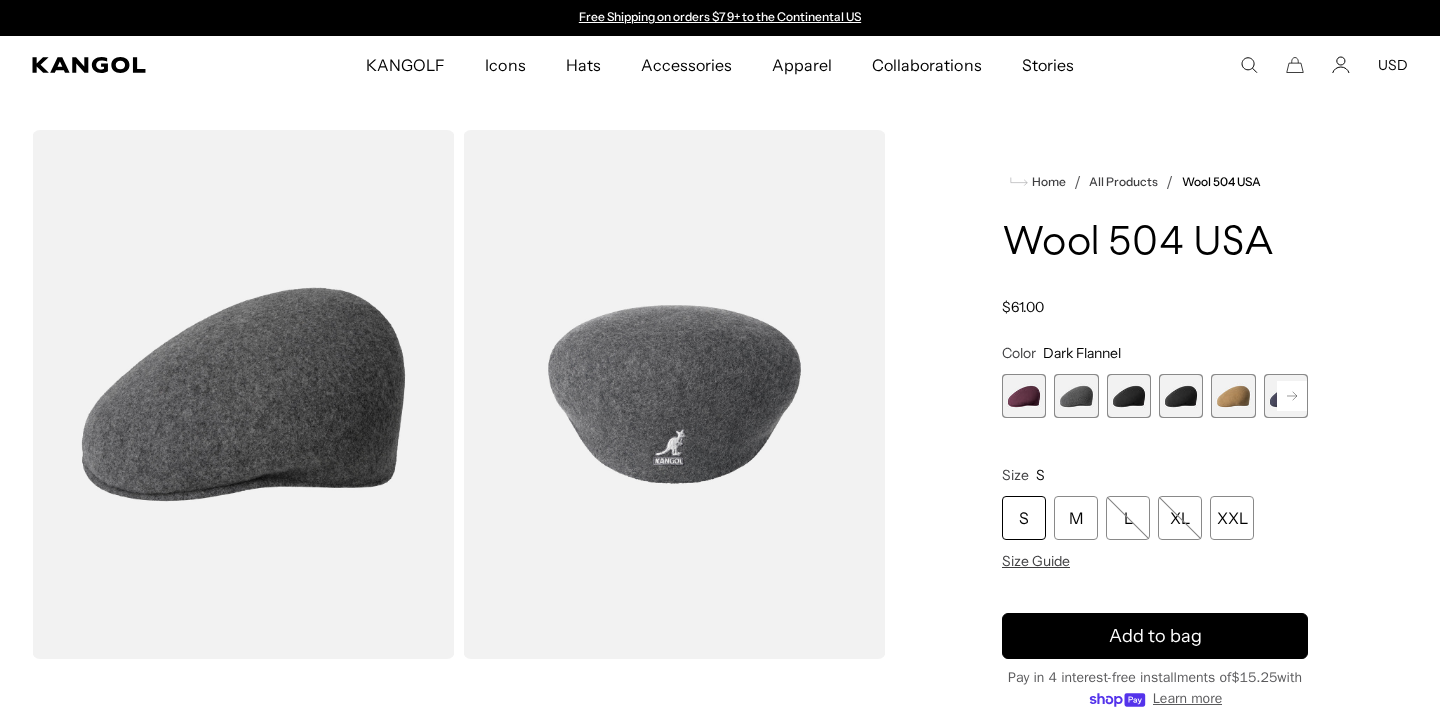 click 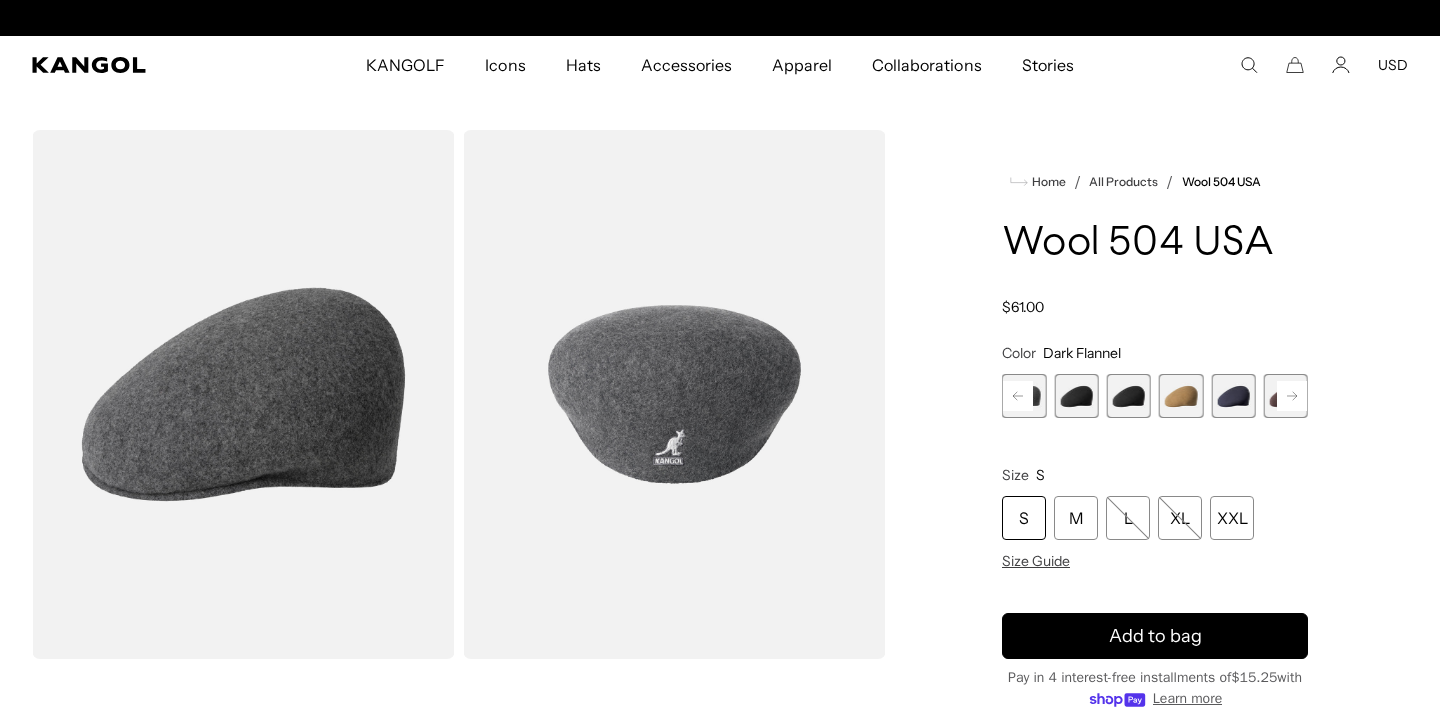 click at bounding box center [1233, 396] 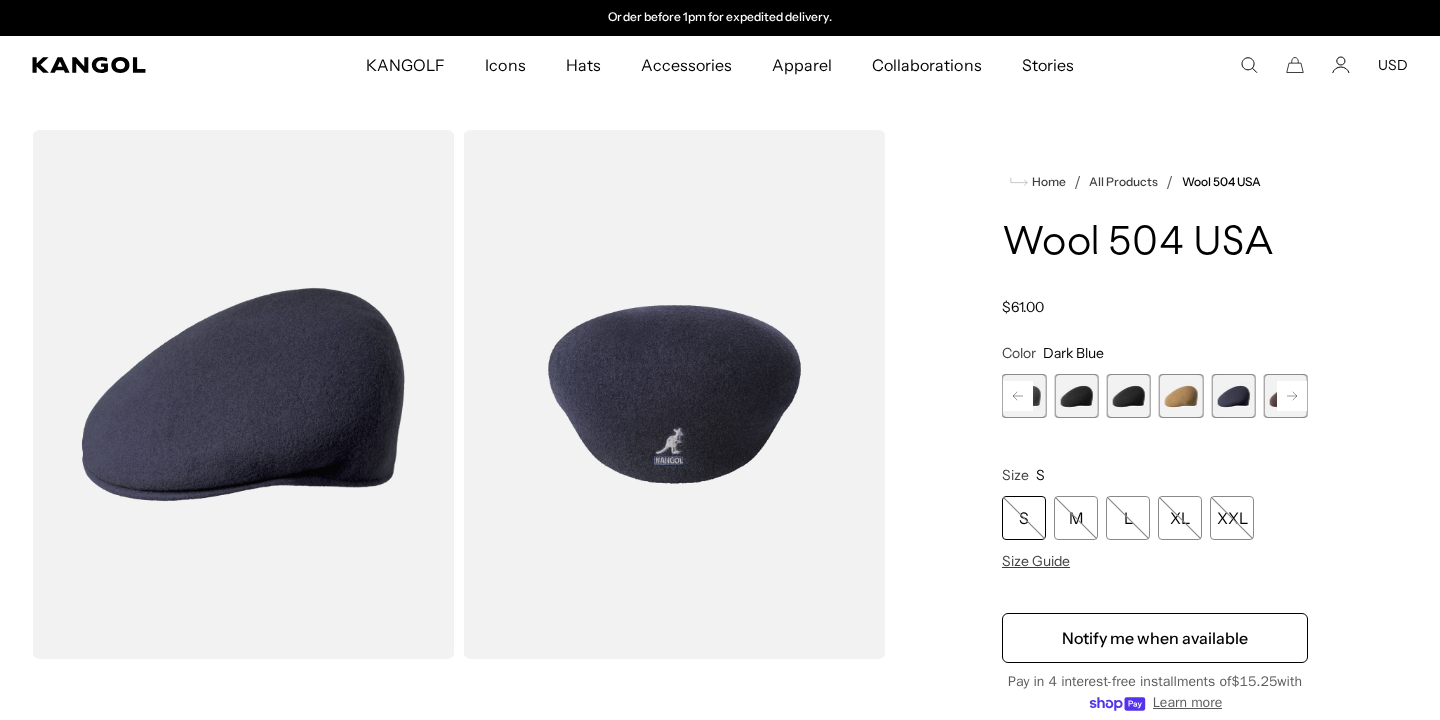 click 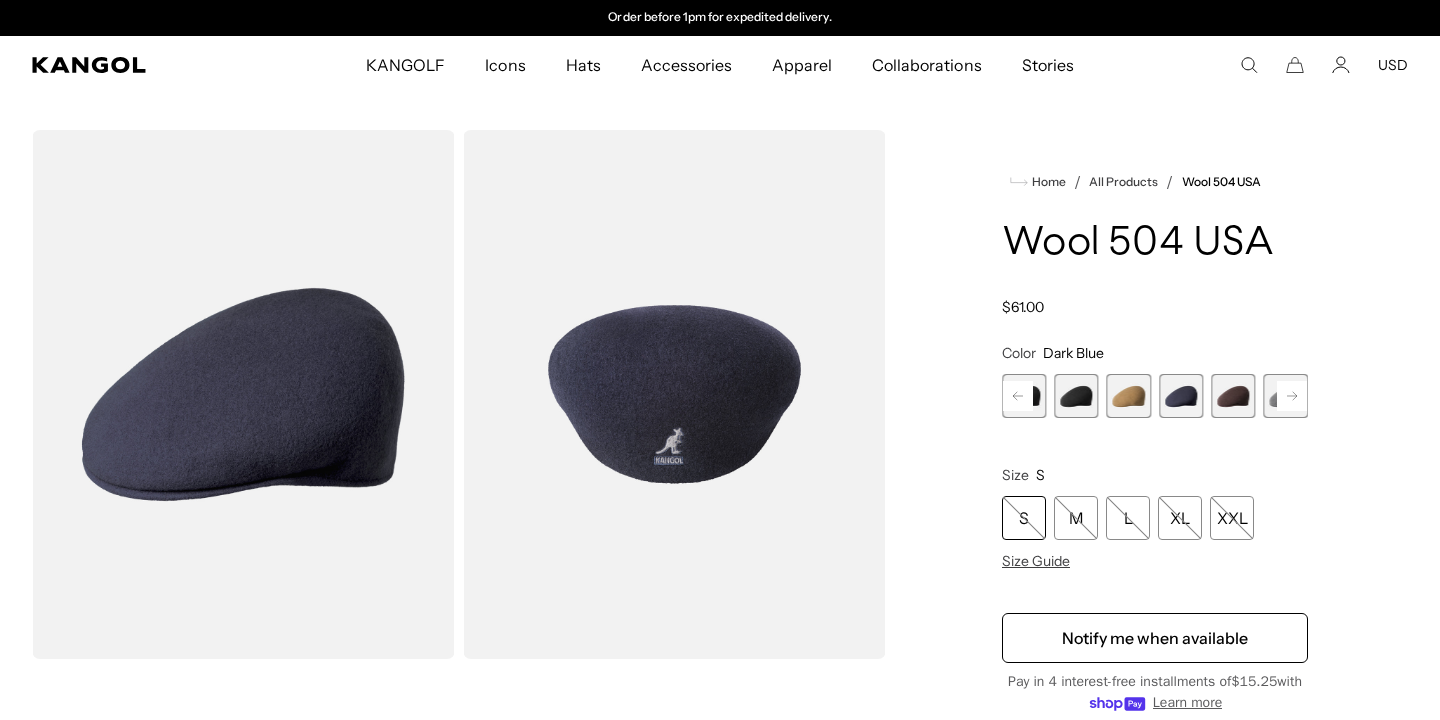 click 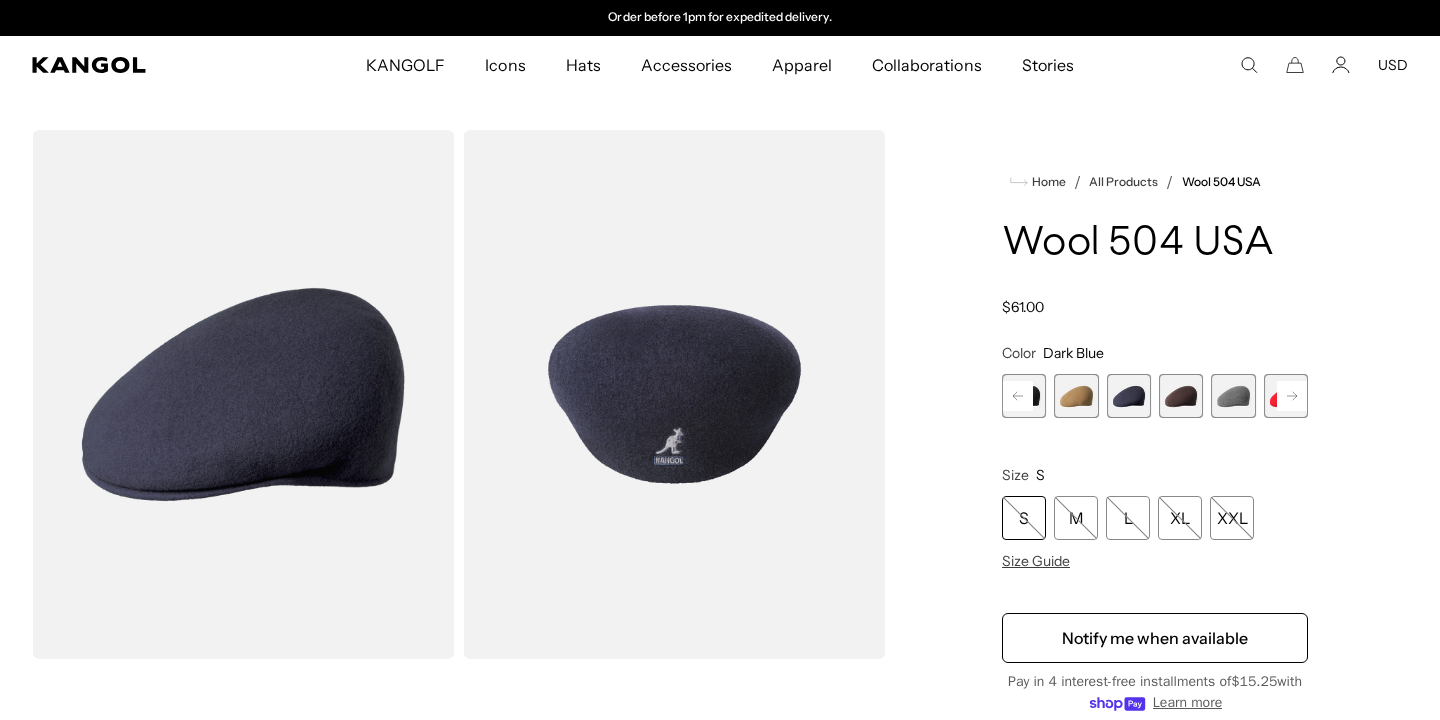 click at bounding box center (1233, 396) 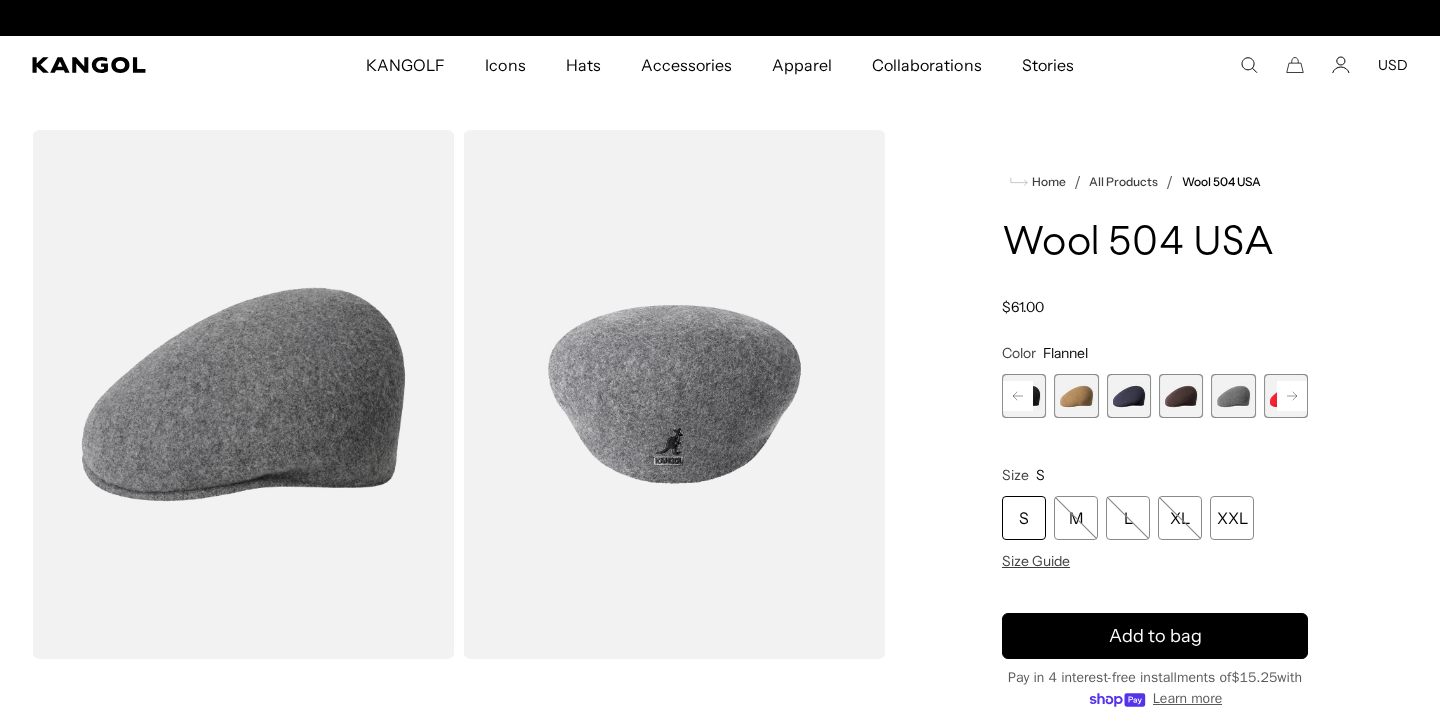 scroll, scrollTop: 0, scrollLeft: 0, axis: both 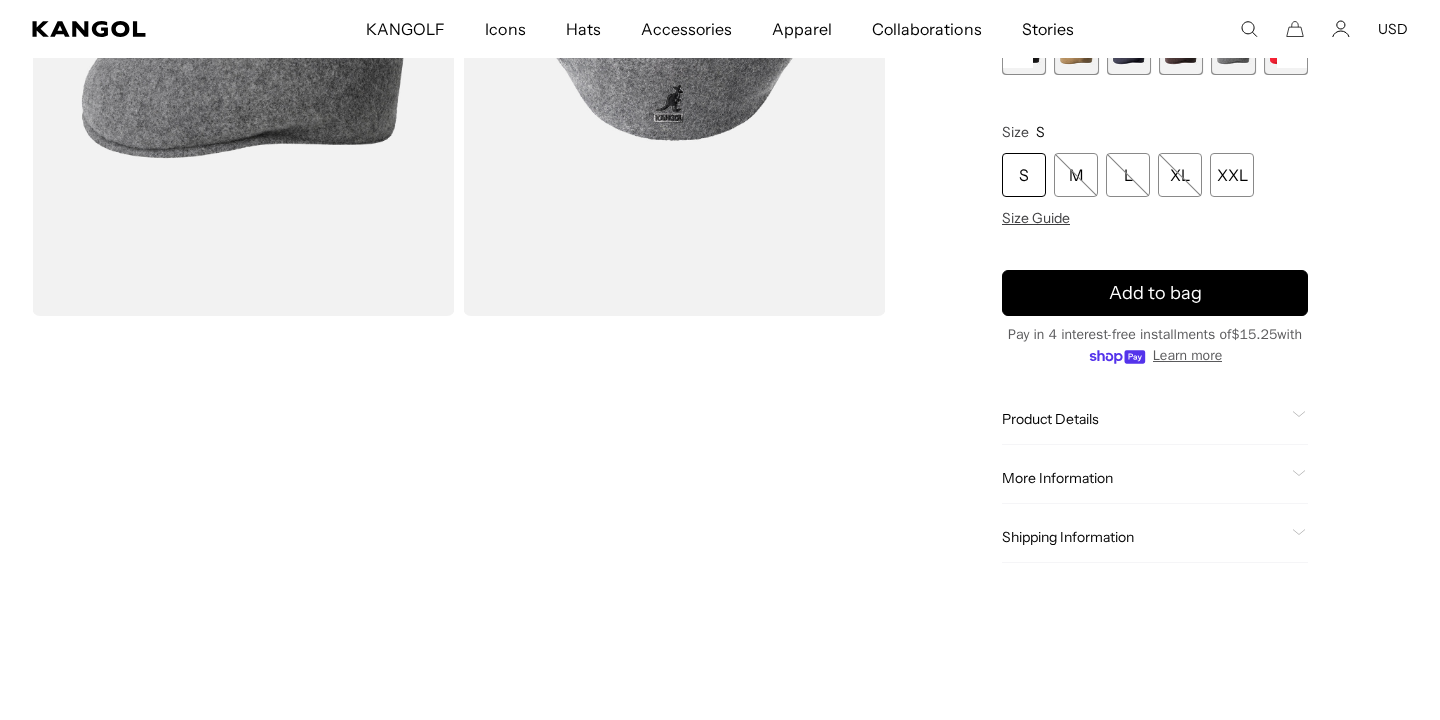 click on "Product Details" 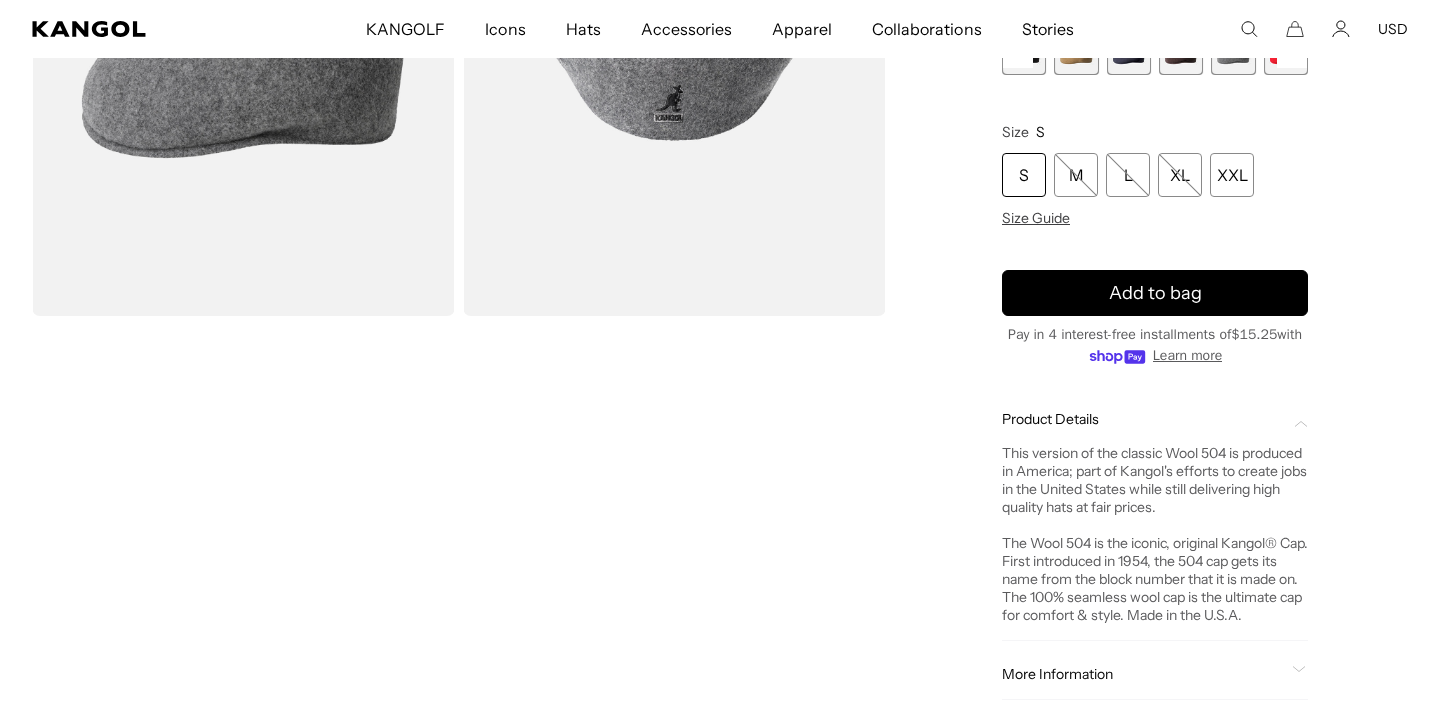 scroll, scrollTop: 0, scrollLeft: 0, axis: both 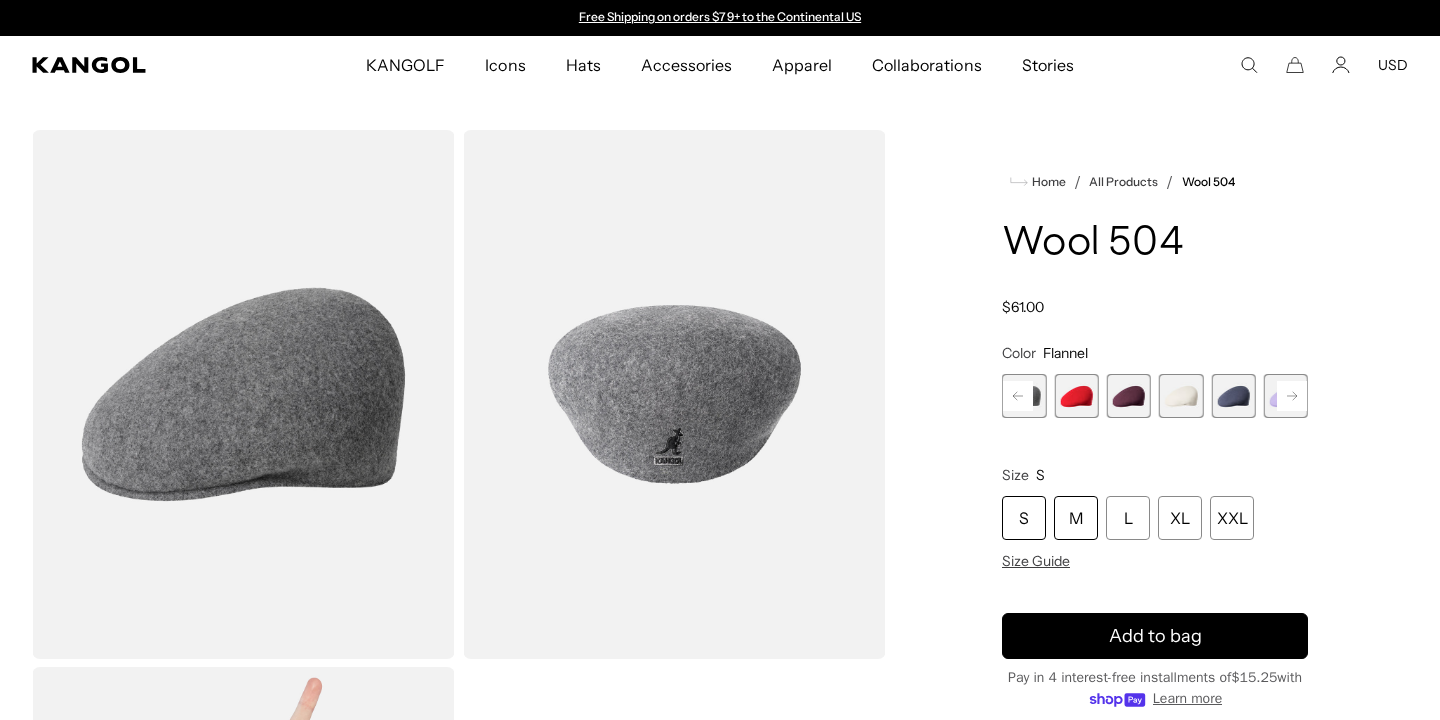 click on "M" at bounding box center [1076, 518] 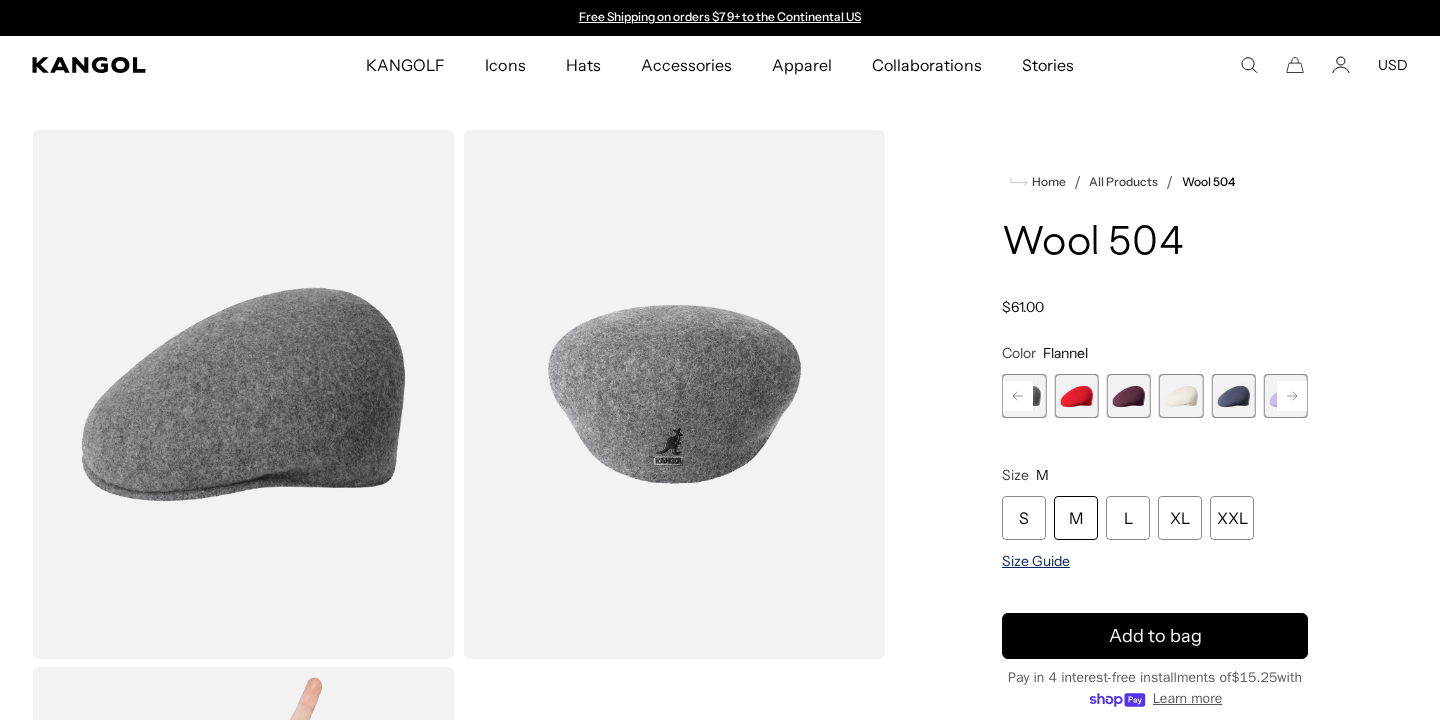 click on "Size Guide" at bounding box center (1036, 561) 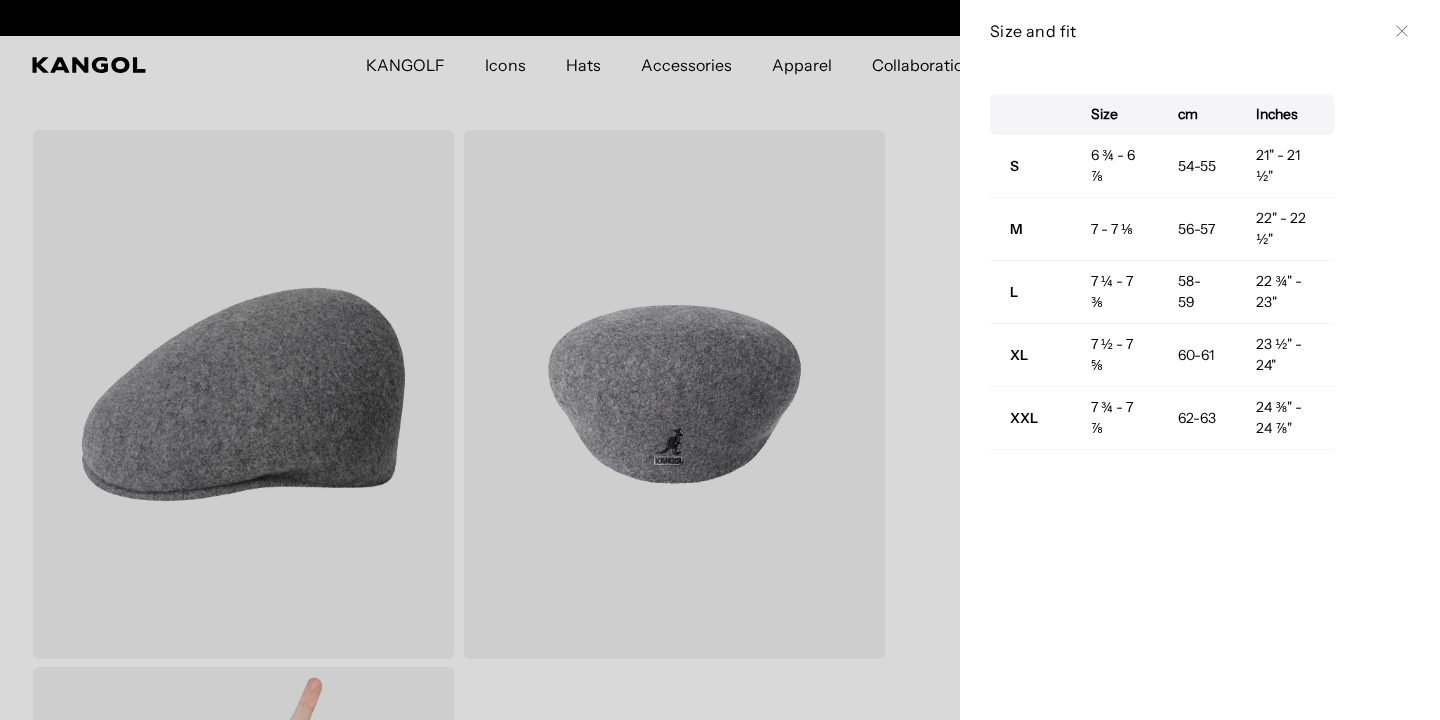 scroll, scrollTop: 0, scrollLeft: 0, axis: both 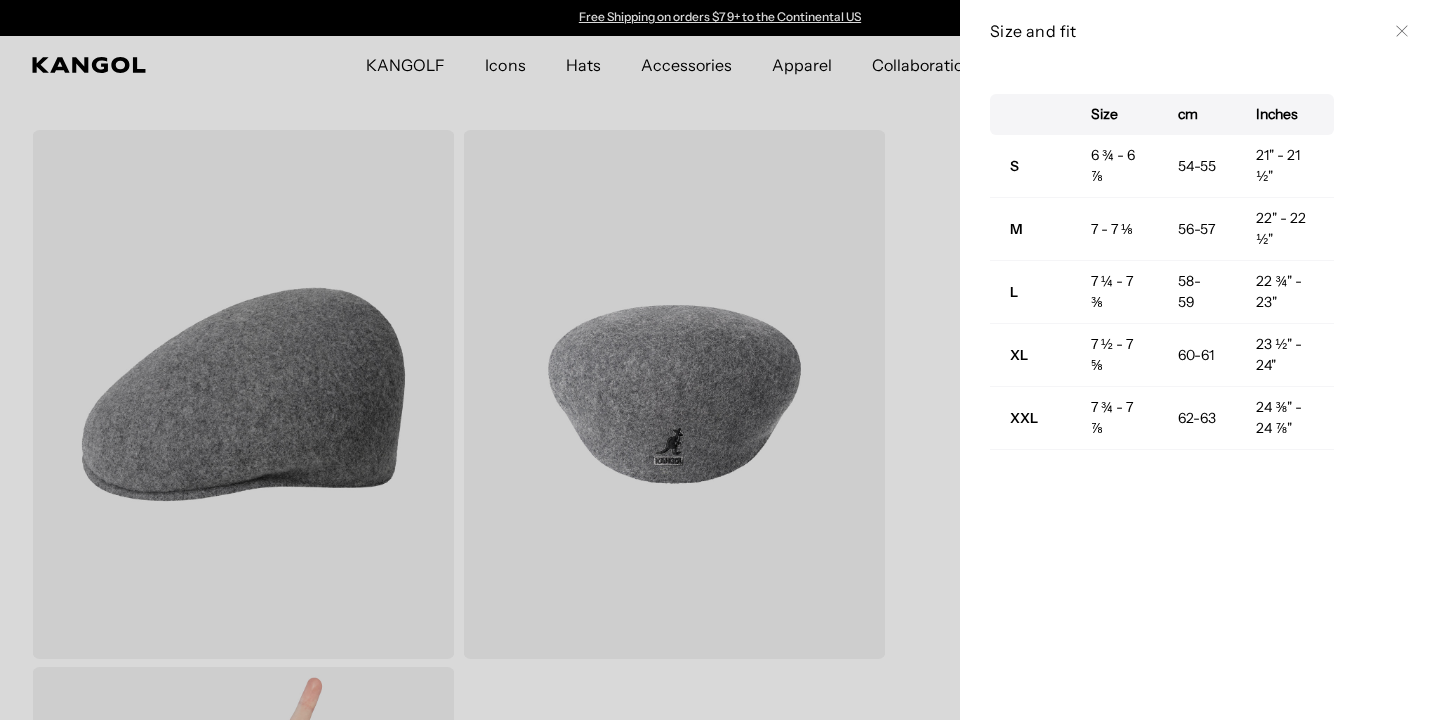 click on "Size and fit
Close" at bounding box center (1200, 31) 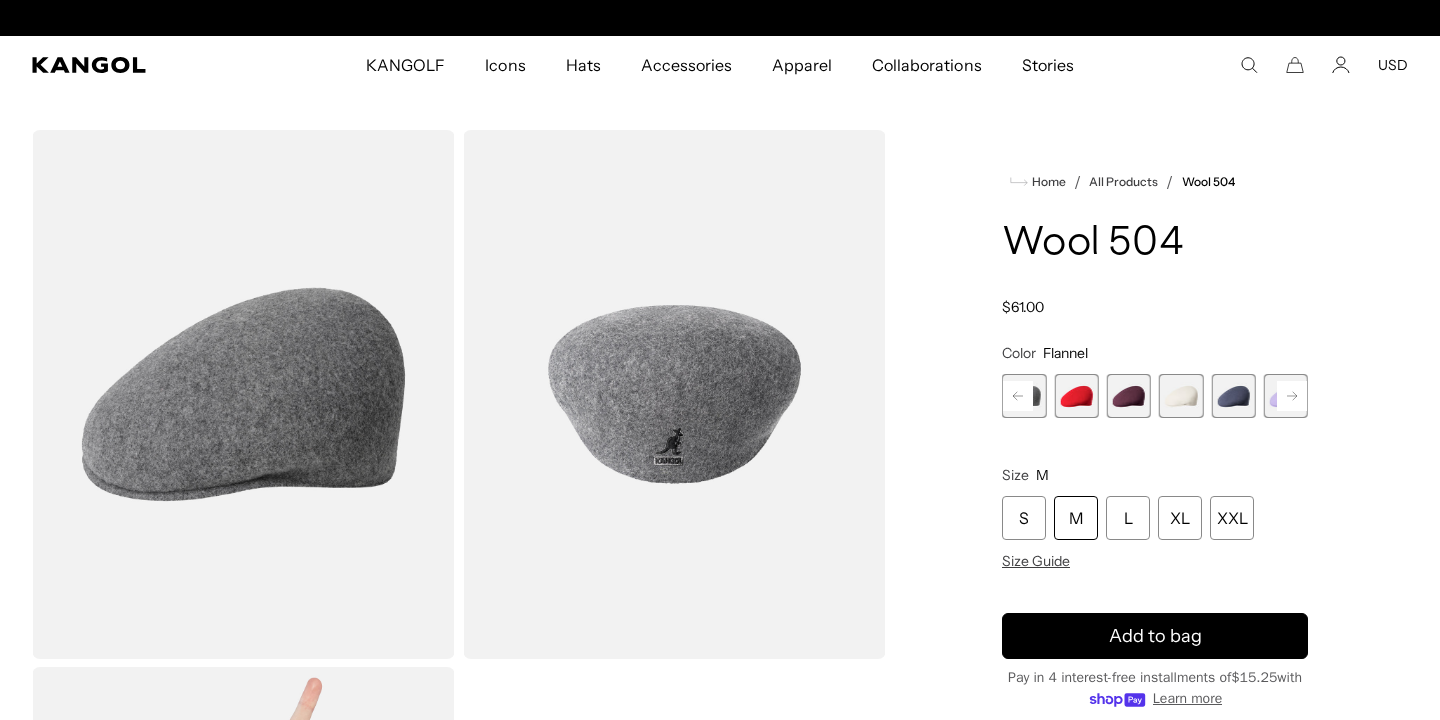 scroll, scrollTop: 0, scrollLeft: 412, axis: horizontal 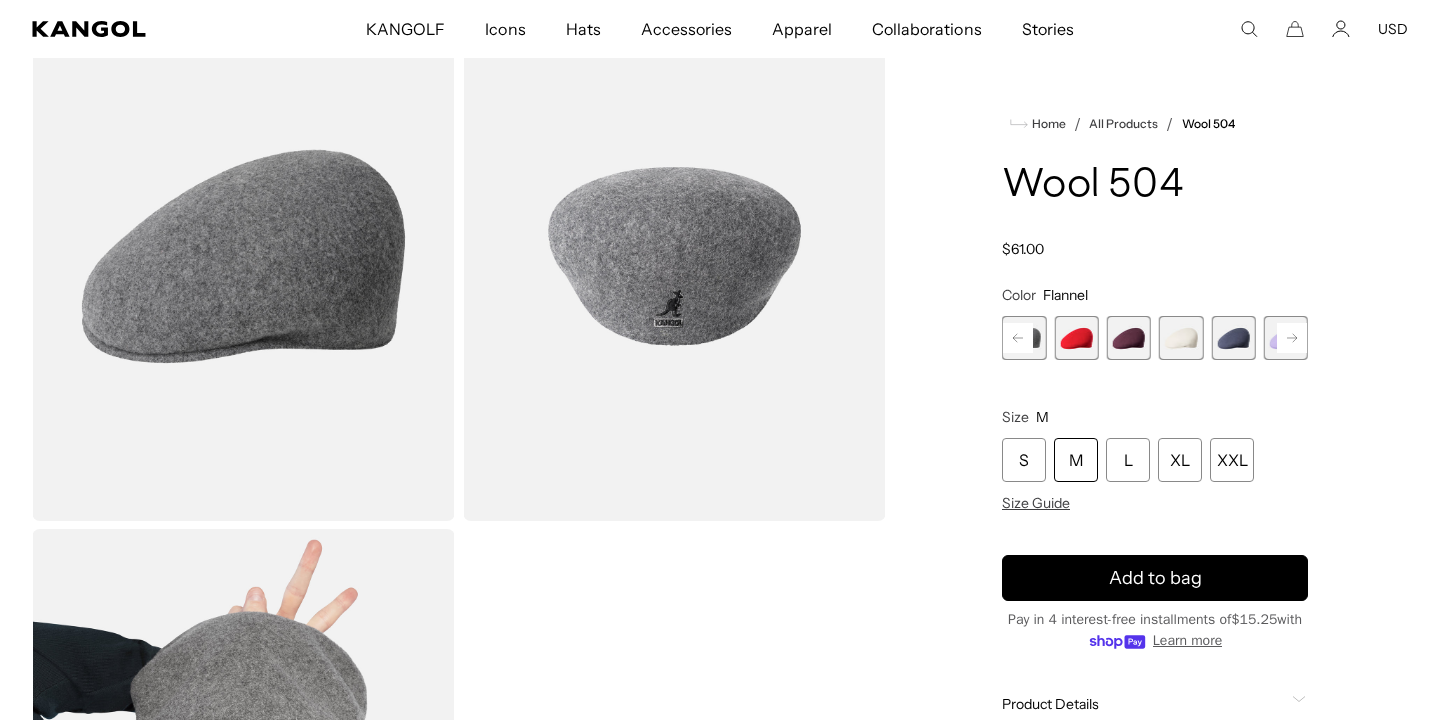 click 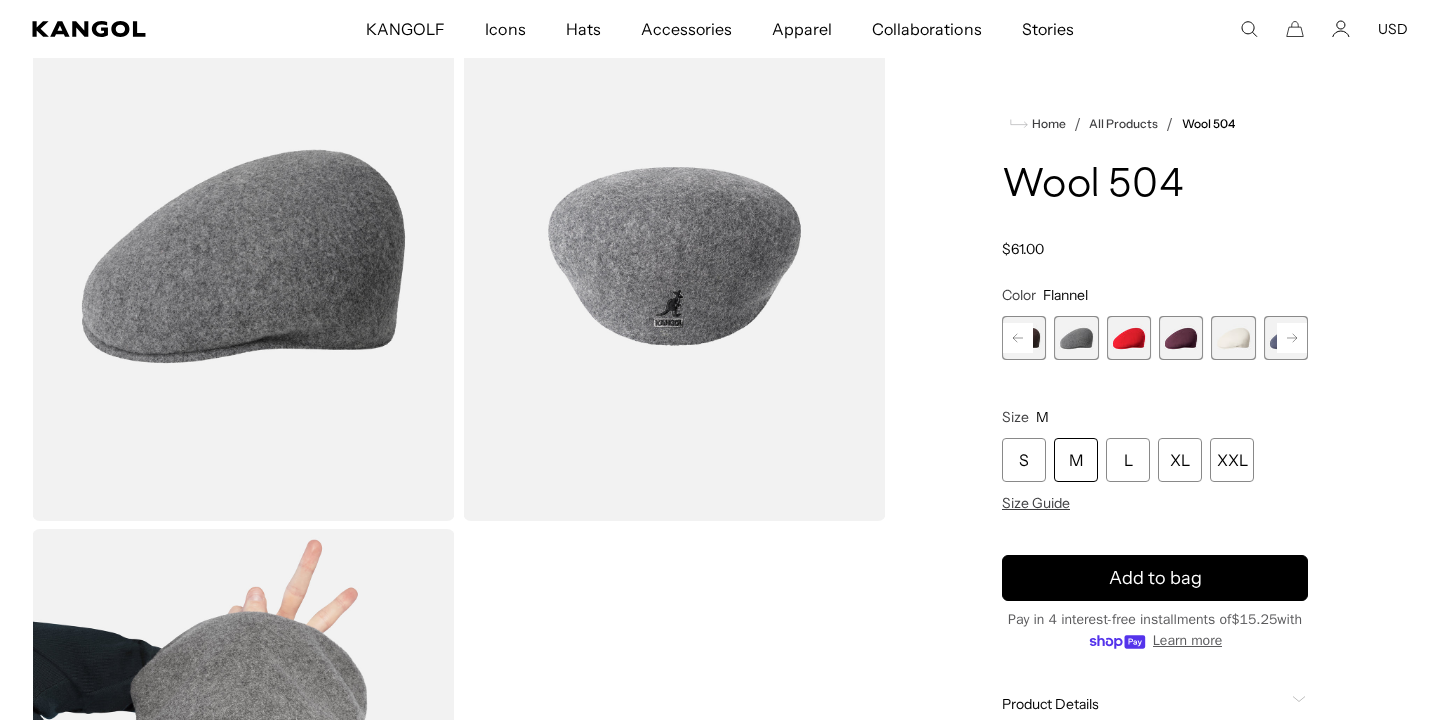 scroll, scrollTop: 0, scrollLeft: 412, axis: horizontal 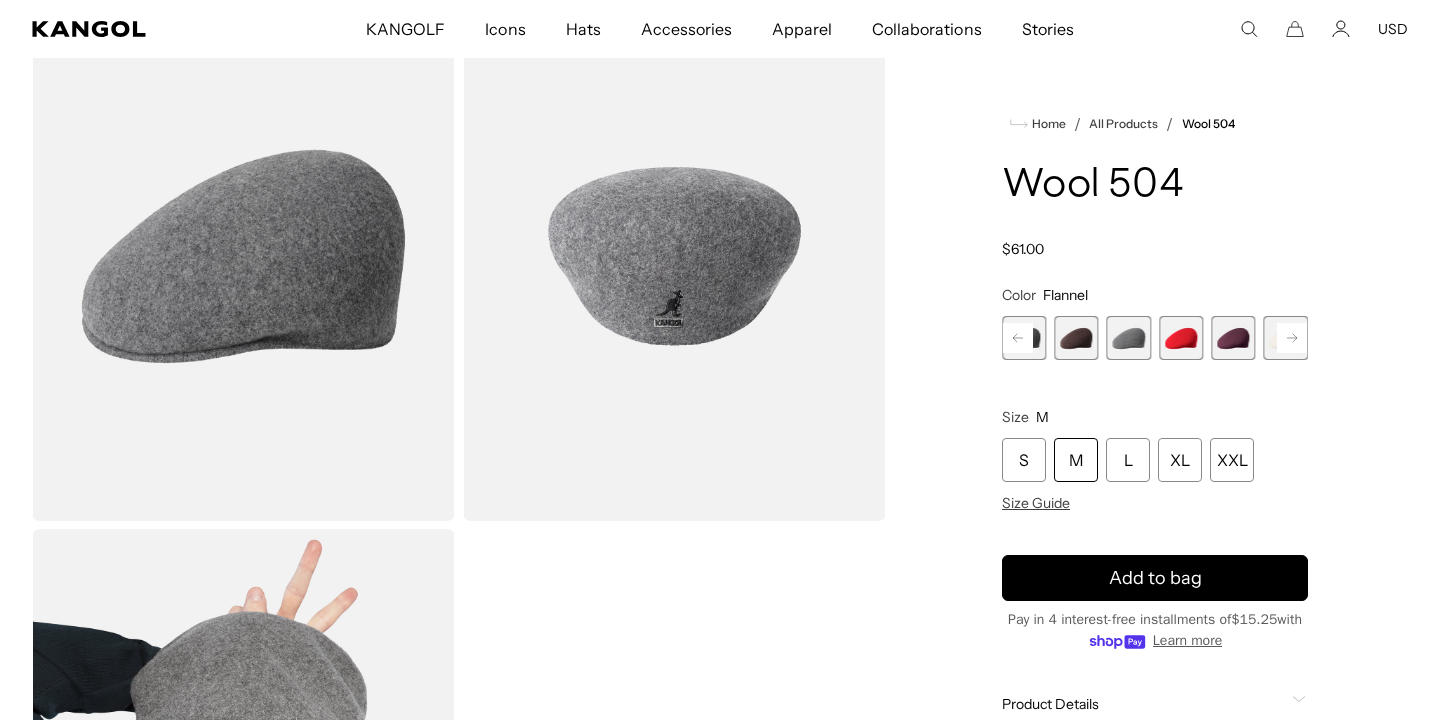 click at bounding box center [1076, 338] 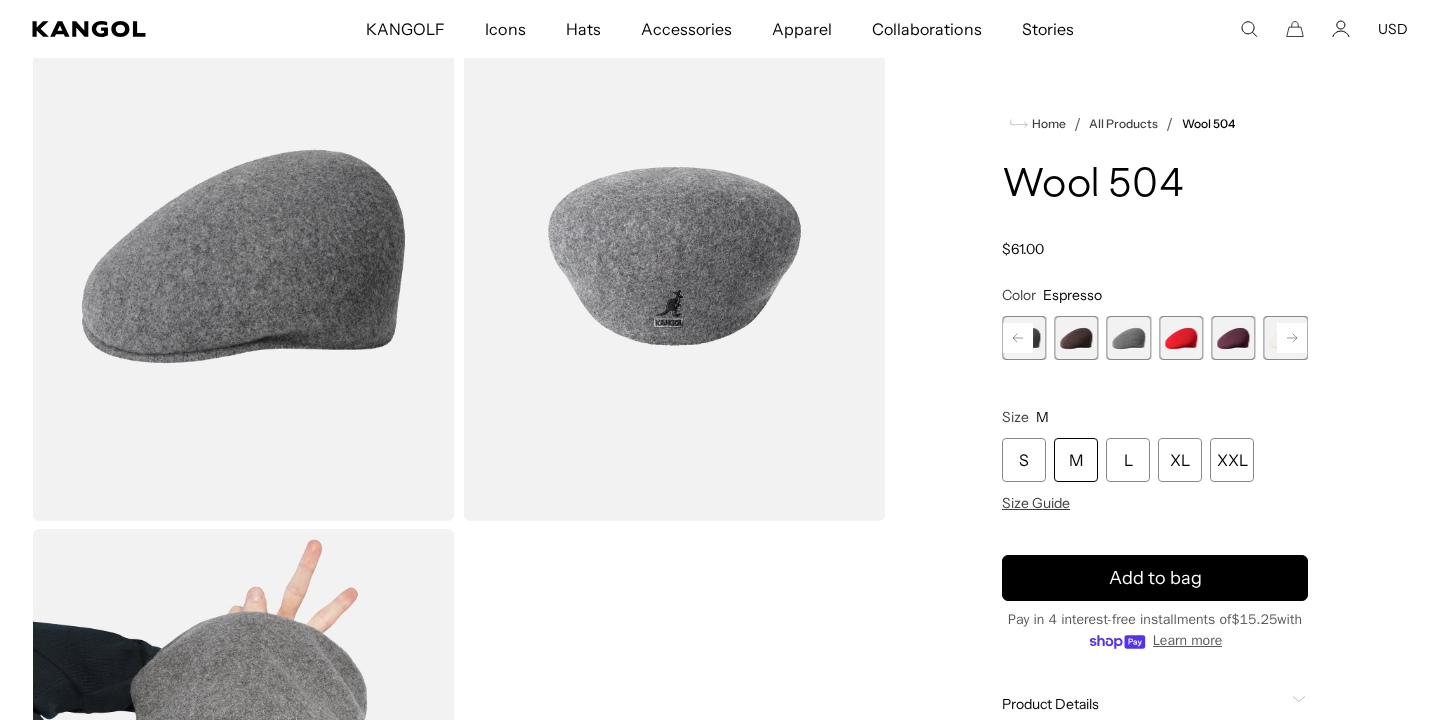 click at bounding box center (1076, 338) 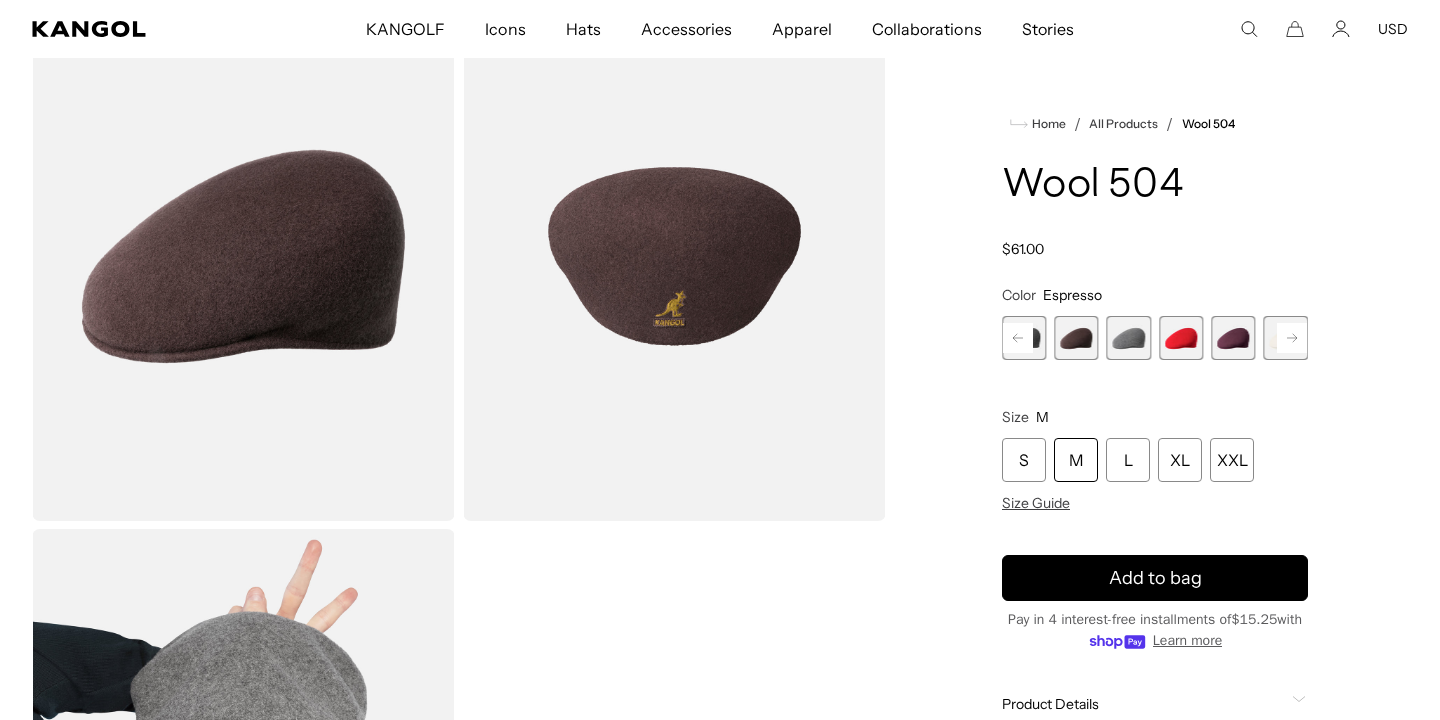 click at bounding box center (1129, 338) 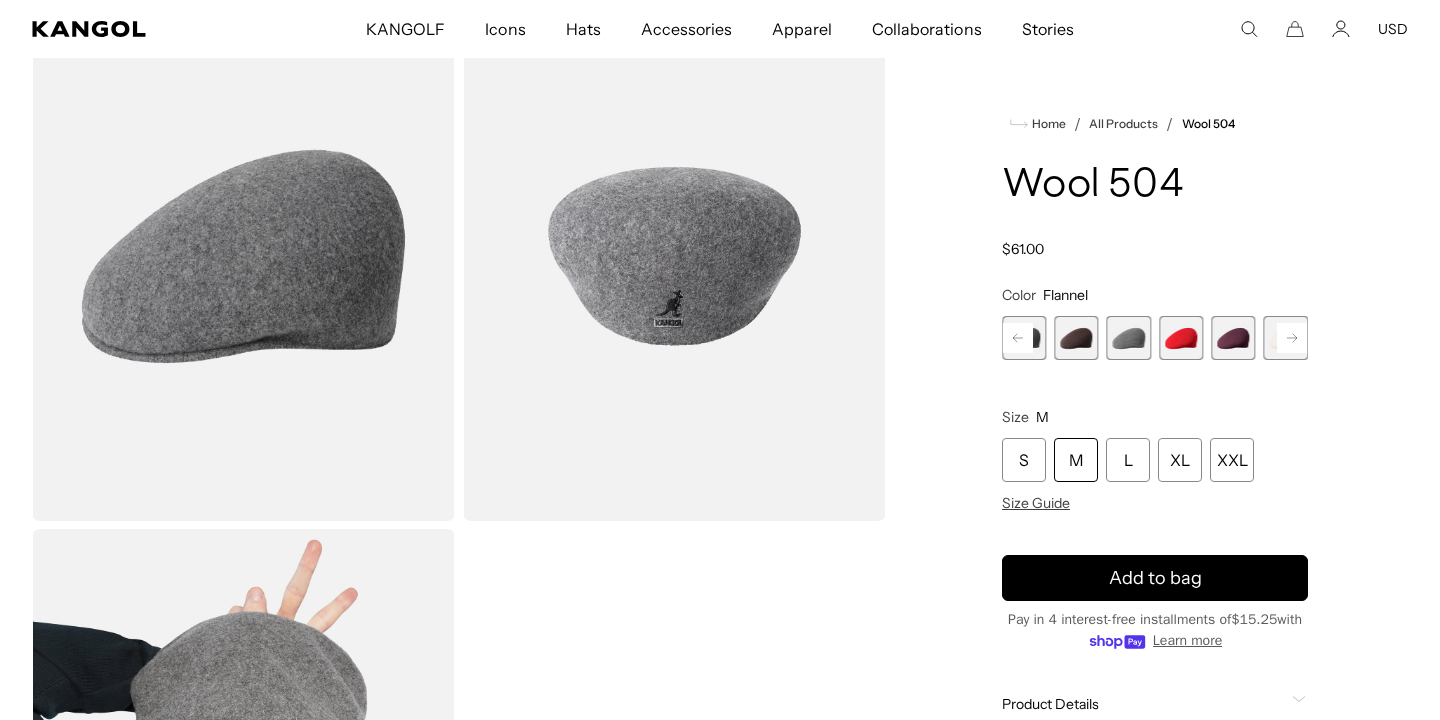 scroll, scrollTop: 0, scrollLeft: 0, axis: both 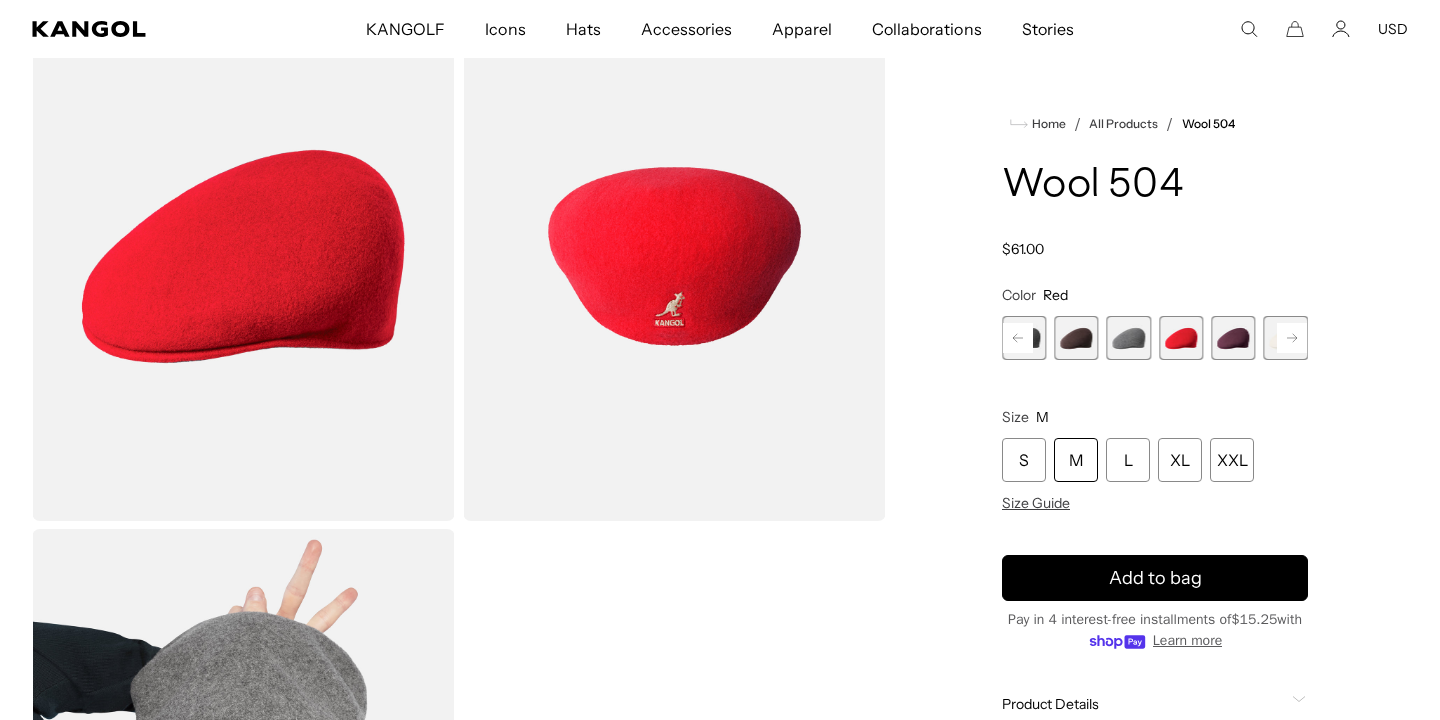 click at bounding box center [1129, 338] 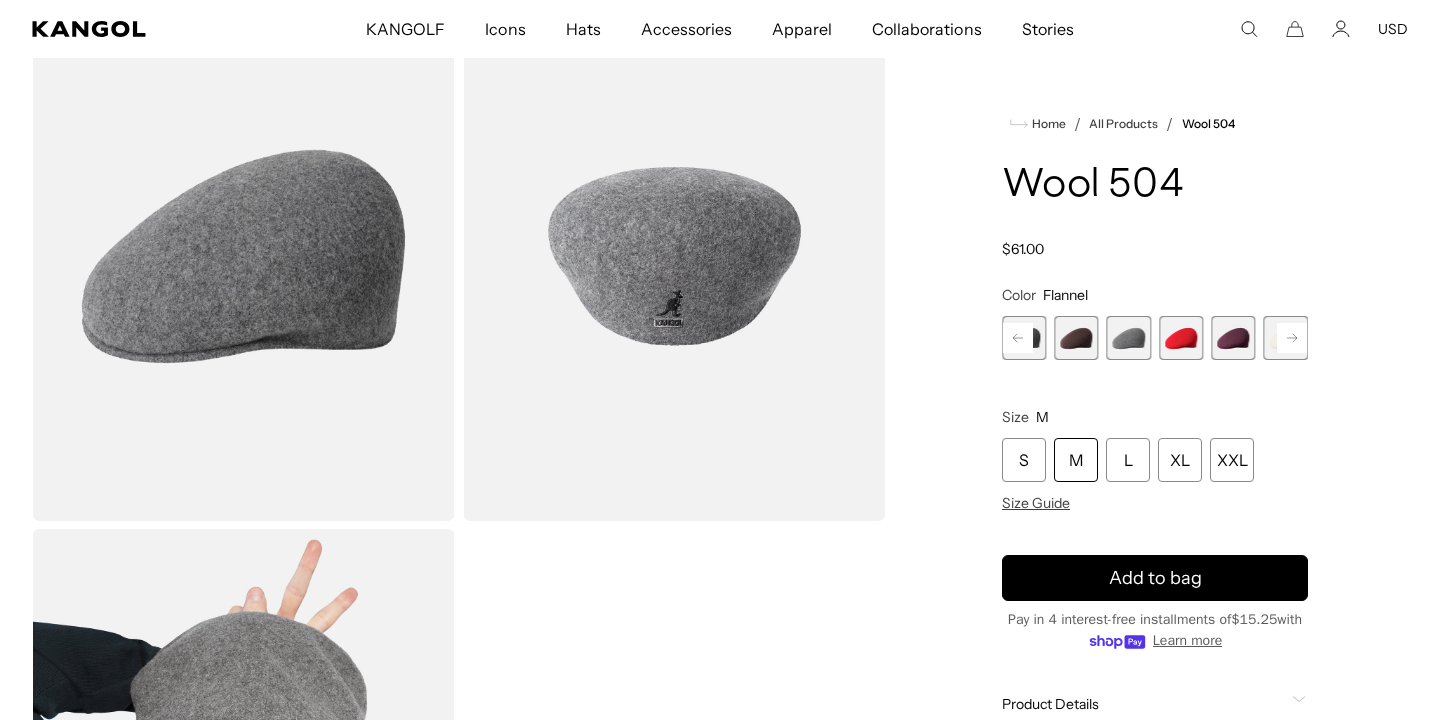 click on "Tobacco
Variant sold out or unavailable
Black
Variant sold out or unavailable
Black/Gold
Variant sold out or unavailable
Camel
Variant sold out or unavailable
Dark Blue
Variant sold out or unavailable
Dark Flannel
Variant sold out or unavailable
Espresso
Variant sold out or unavailable" at bounding box center (1155, 338) 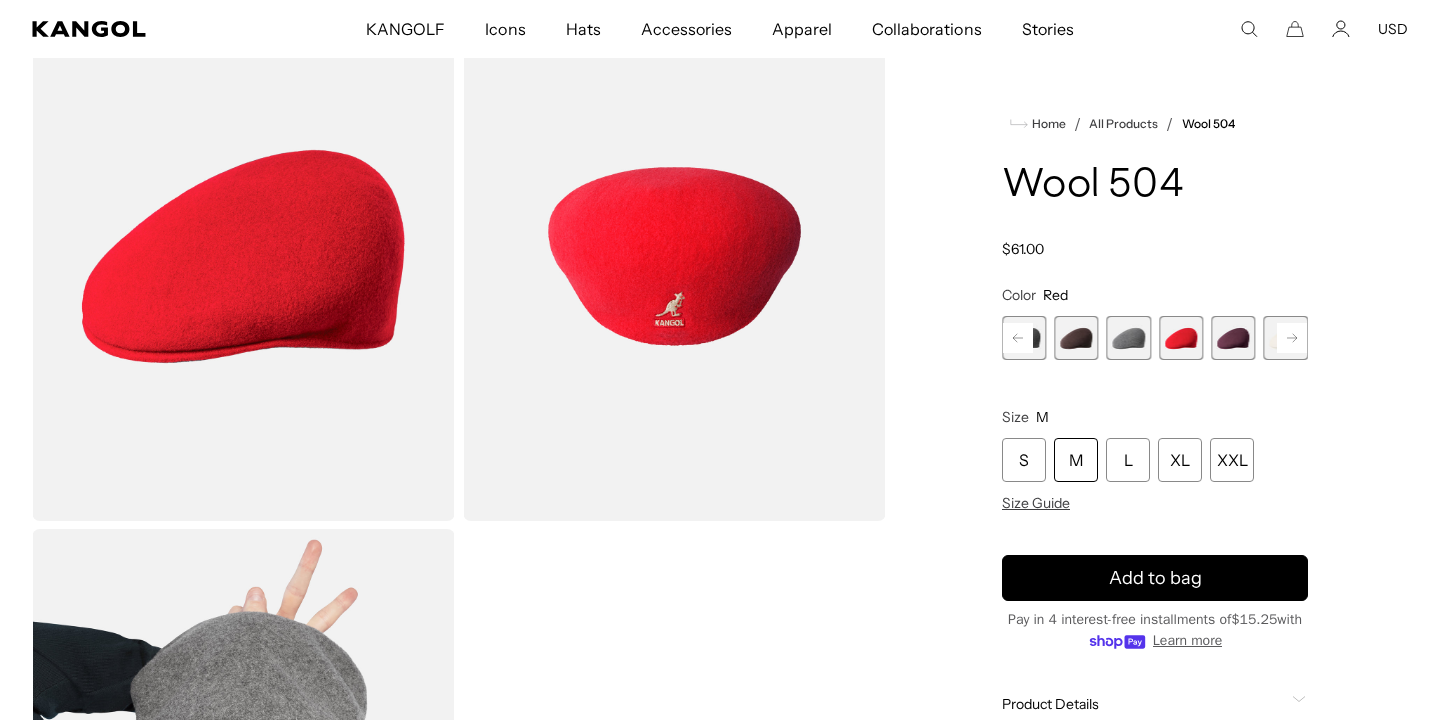 scroll, scrollTop: 0, scrollLeft: 412, axis: horizontal 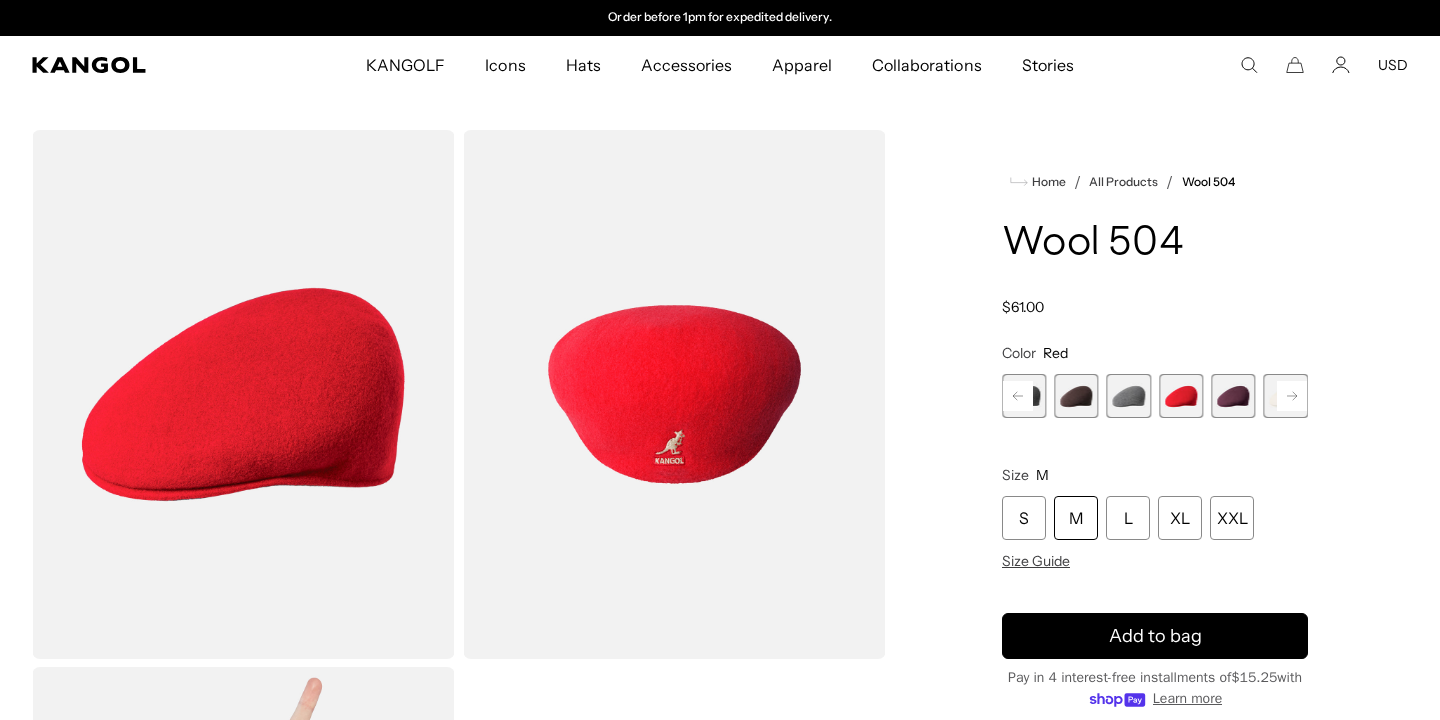 click at bounding box center (1129, 396) 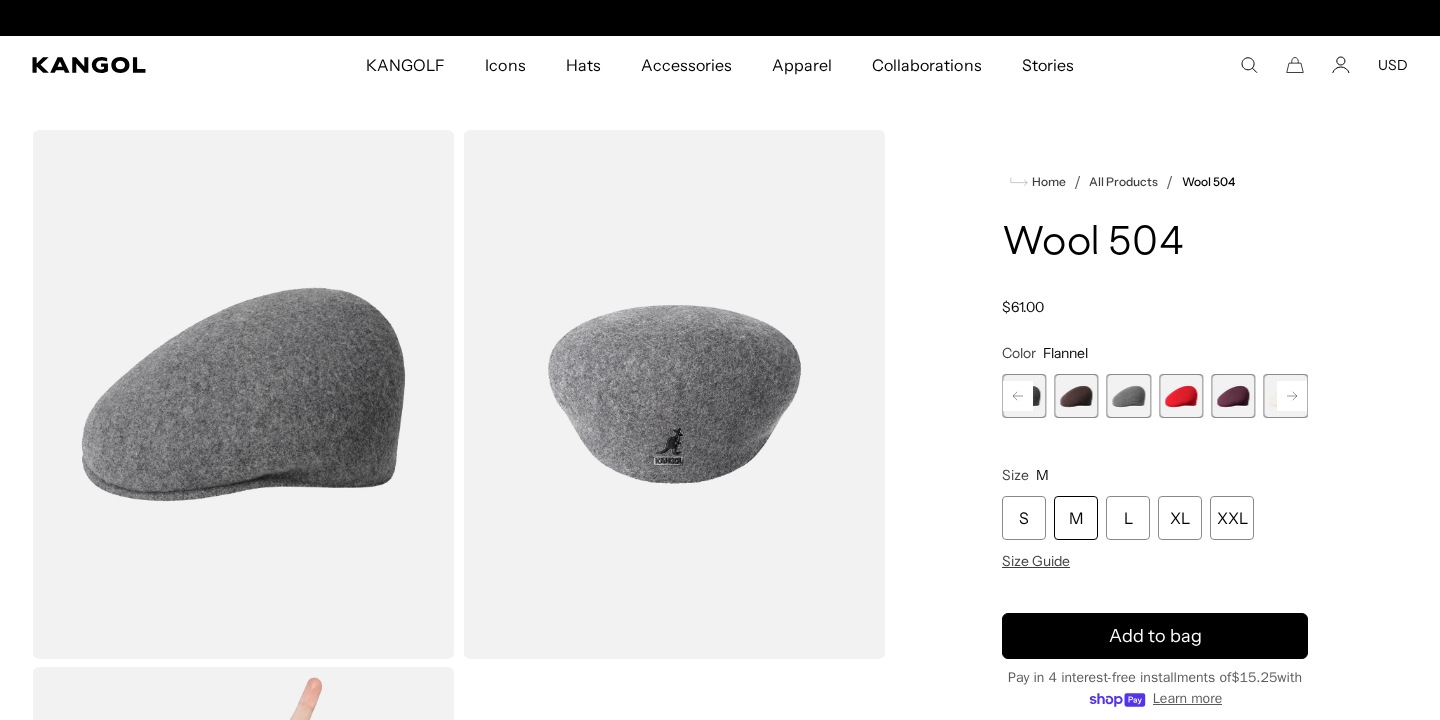 scroll, scrollTop: 0, scrollLeft: 412, axis: horizontal 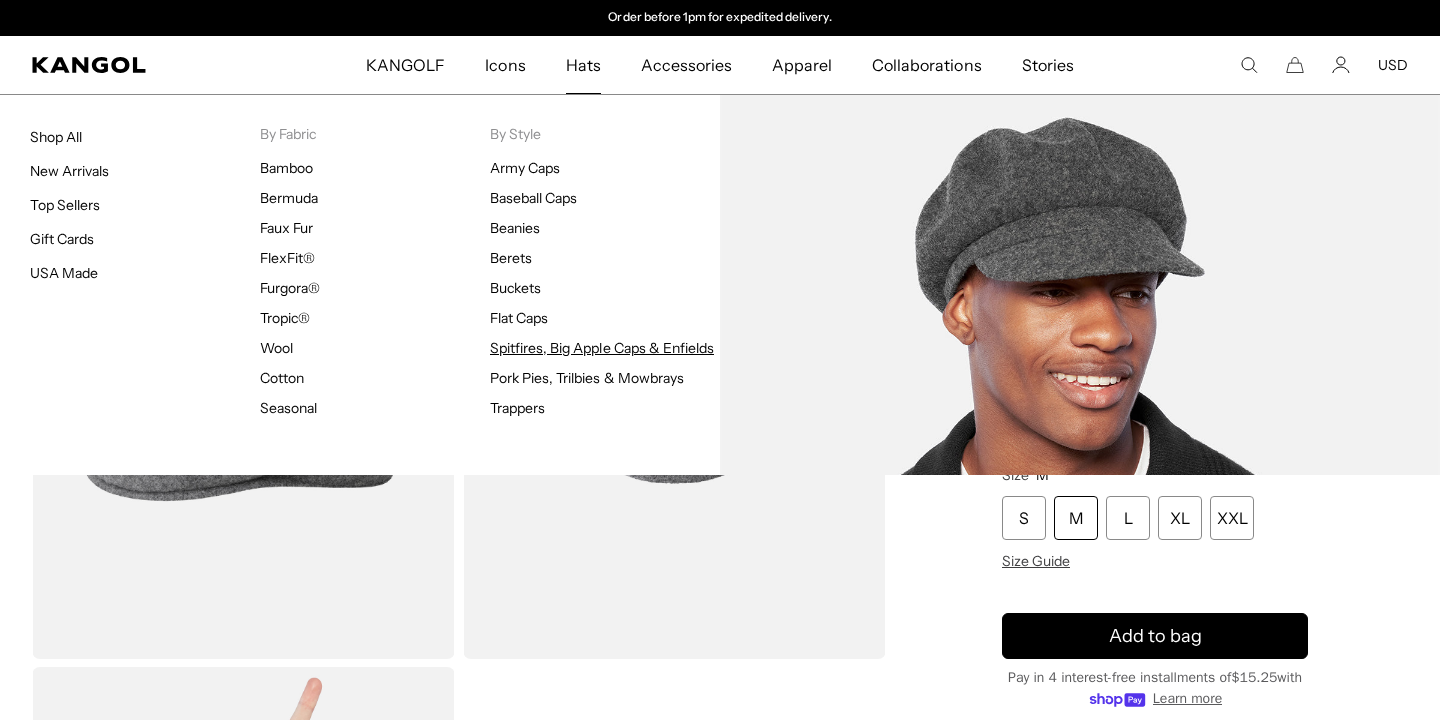 click on "Spitfires, Big Apple Caps & Enfields" at bounding box center (602, 348) 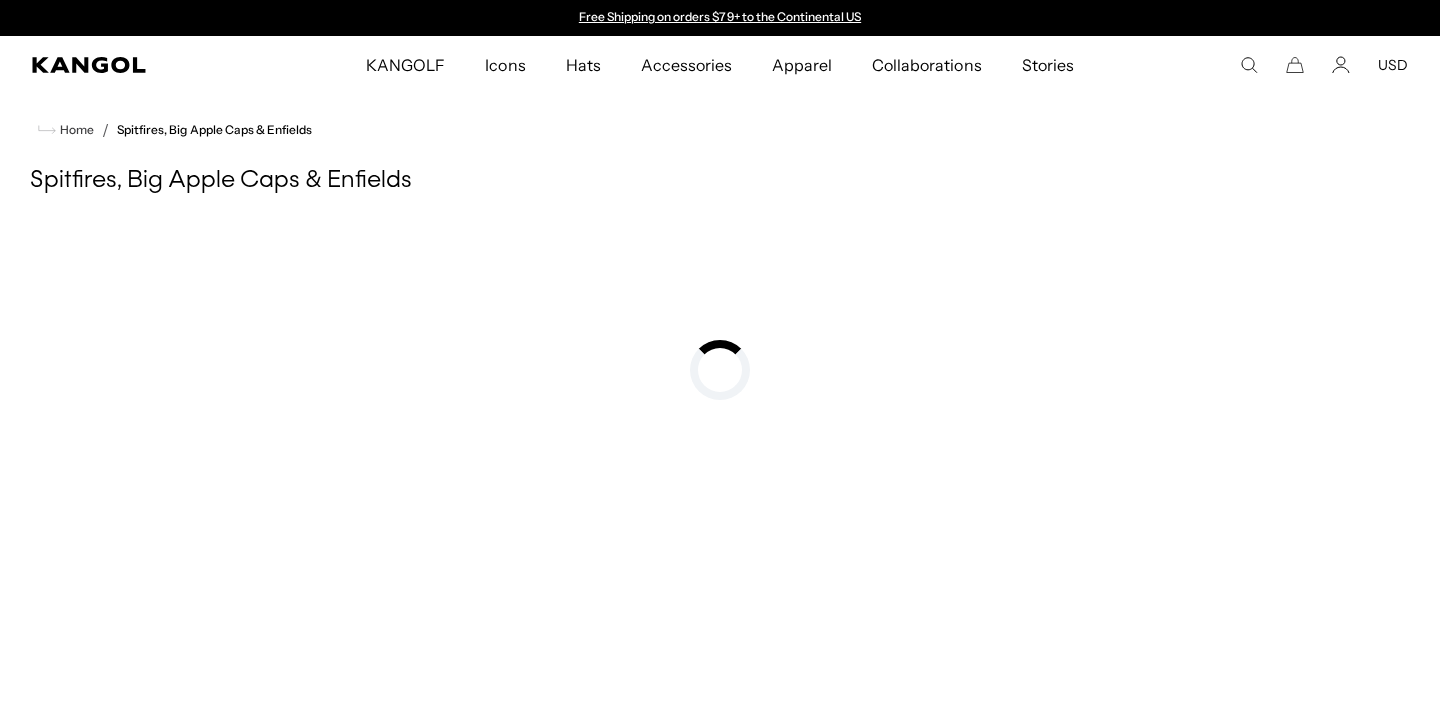 scroll, scrollTop: 0, scrollLeft: 0, axis: both 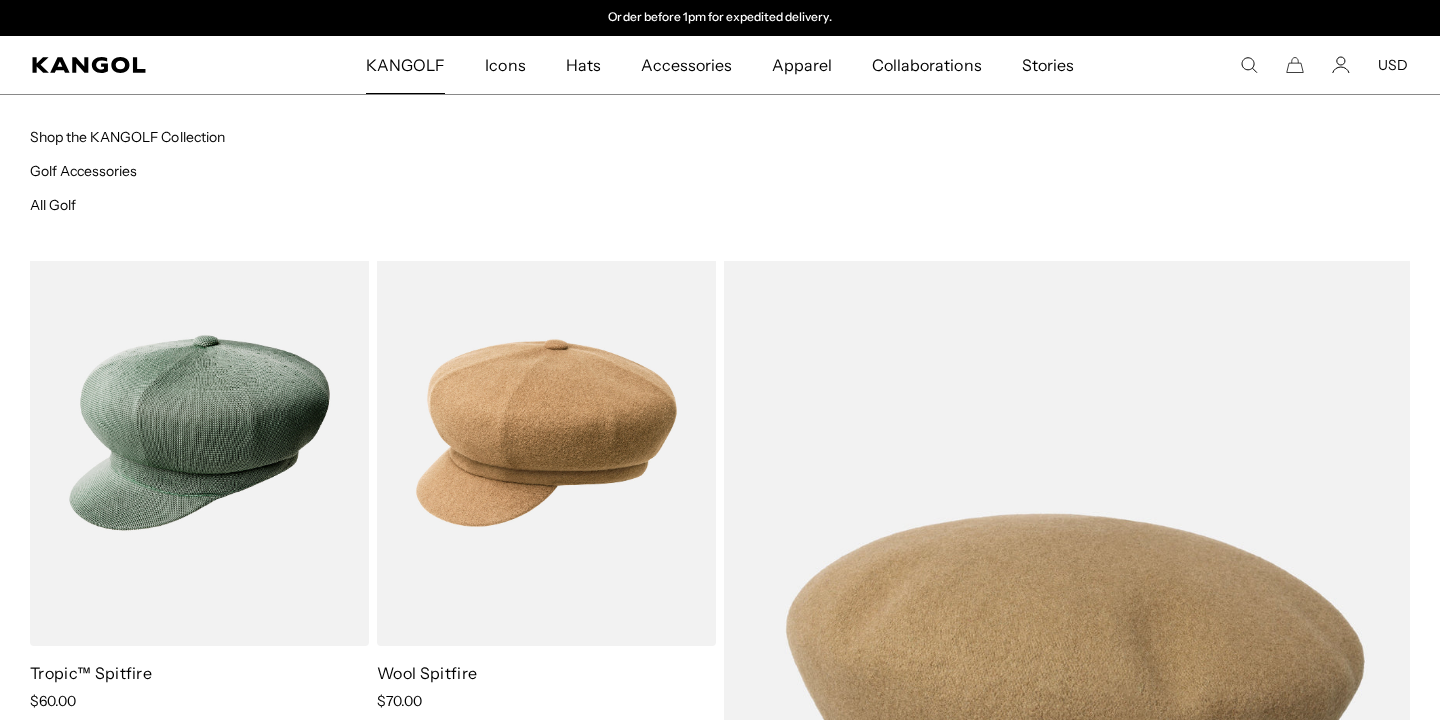 click on "KANGOLF" at bounding box center [405, 65] 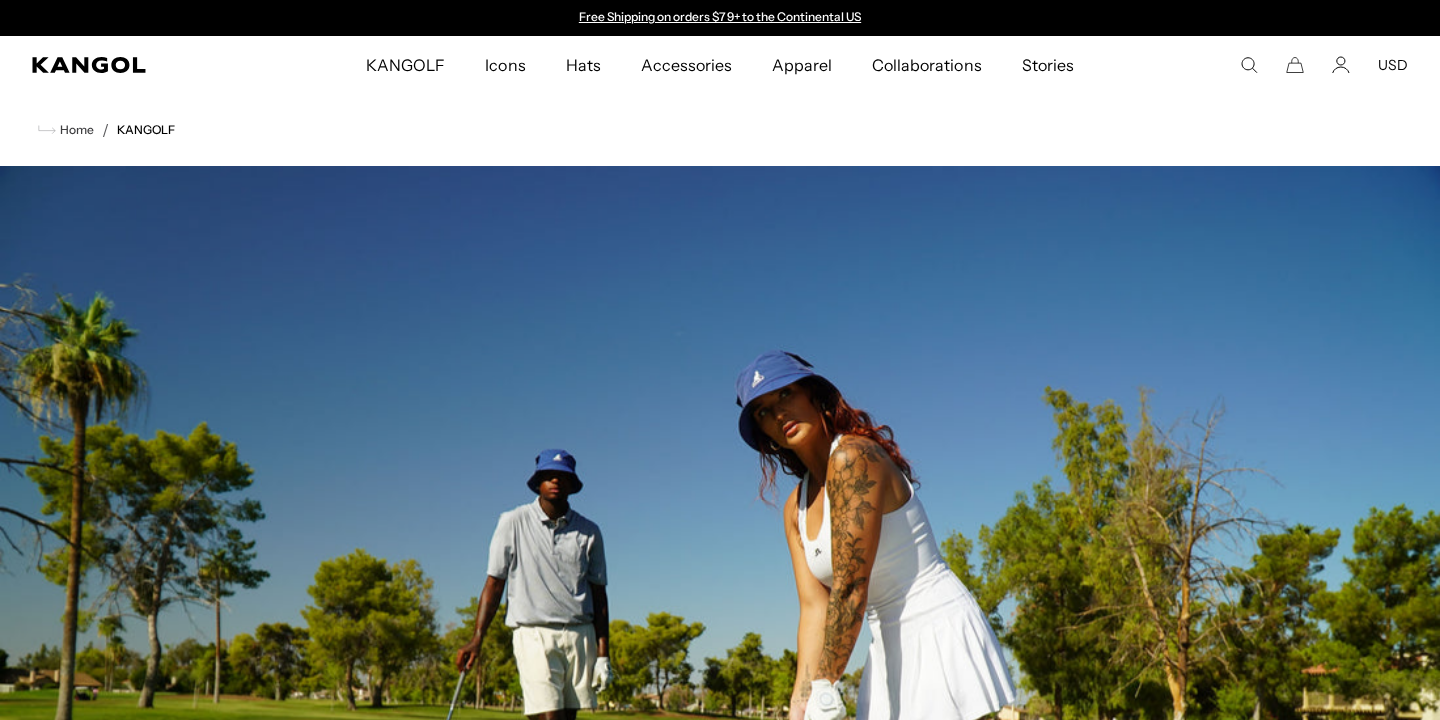 scroll, scrollTop: 0, scrollLeft: 0, axis: both 